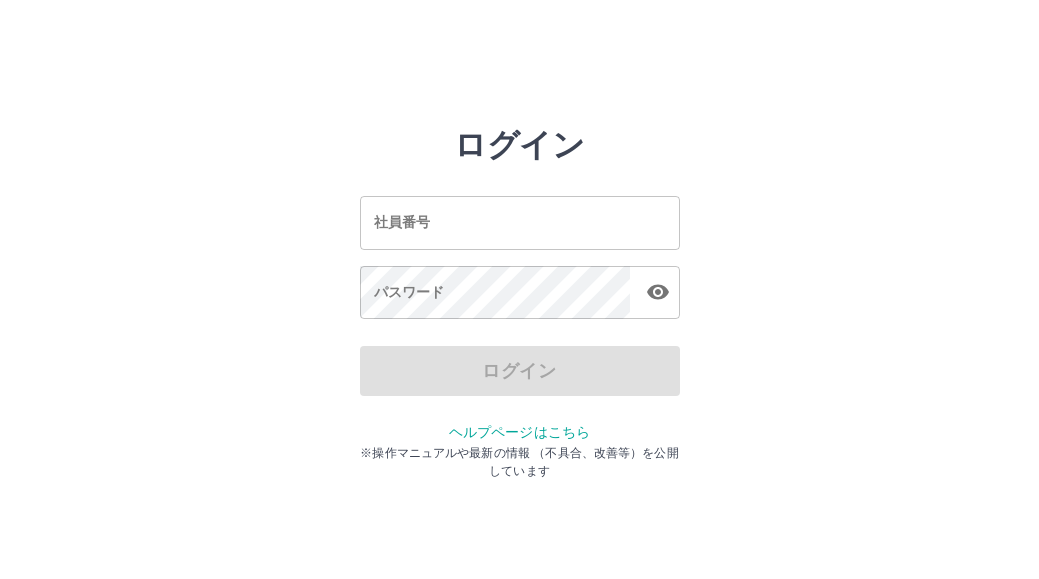 scroll, scrollTop: 0, scrollLeft: 0, axis: both 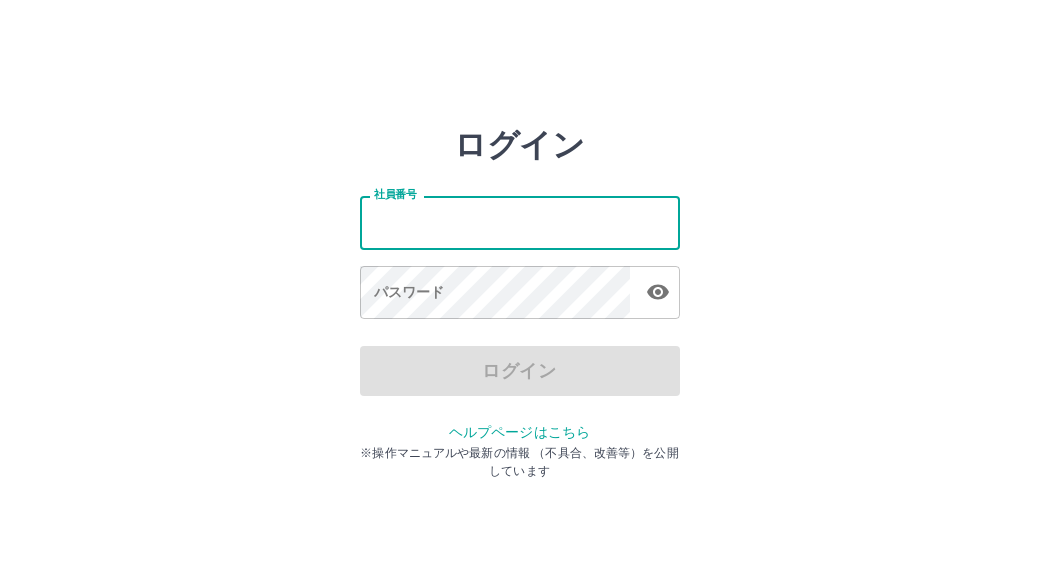 click on "社員番号" at bounding box center [520, 222] 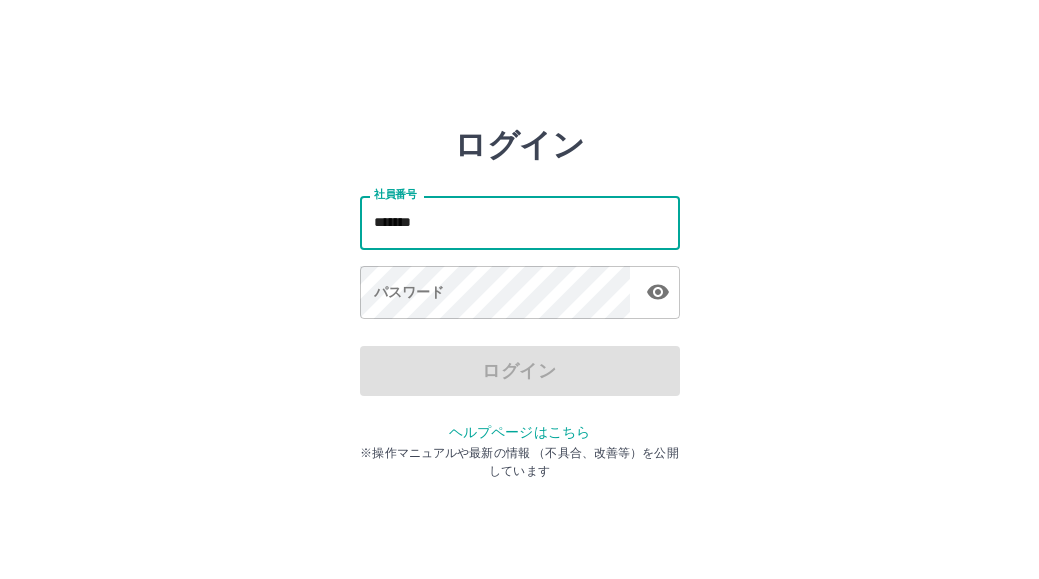 click on "*******" at bounding box center (520, 222) 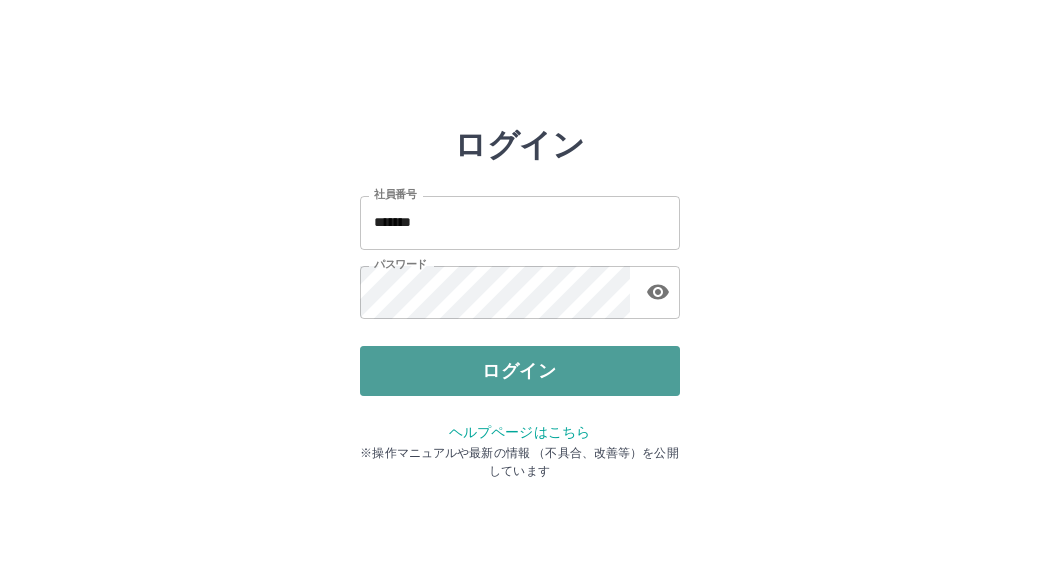 click on "ログイン" at bounding box center (520, 371) 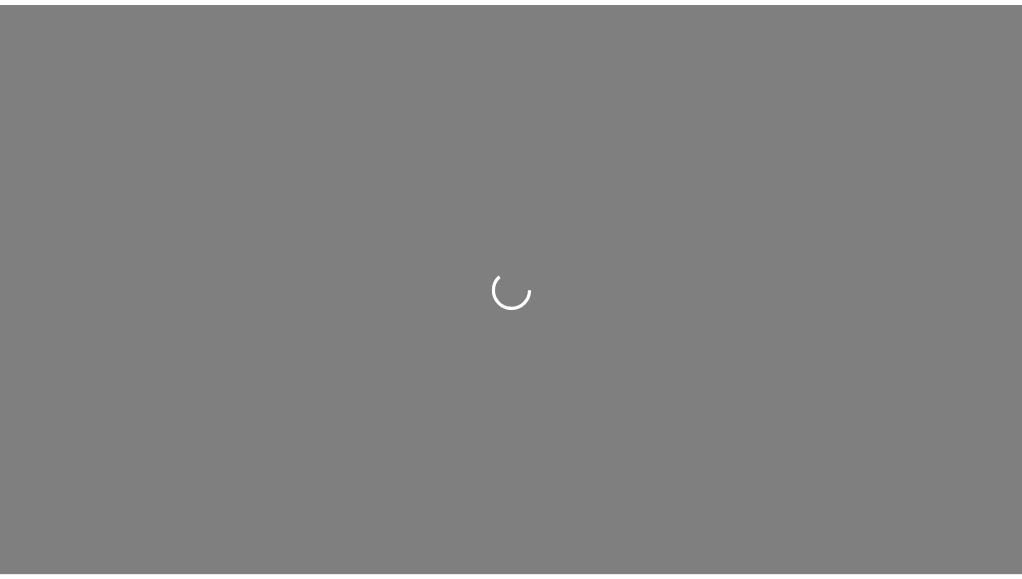 scroll, scrollTop: 0, scrollLeft: 0, axis: both 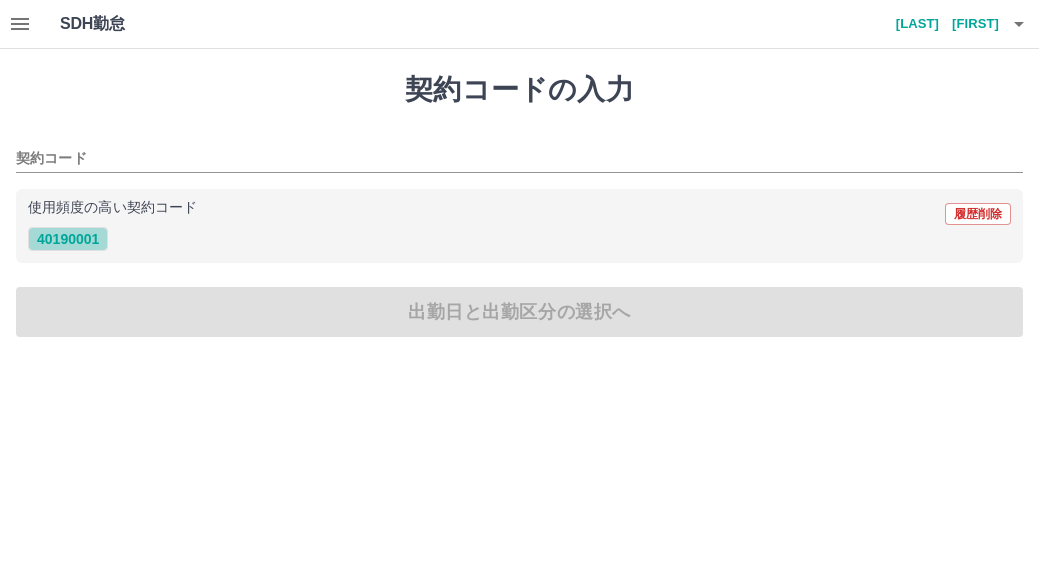 click on "40190001" at bounding box center (68, 239) 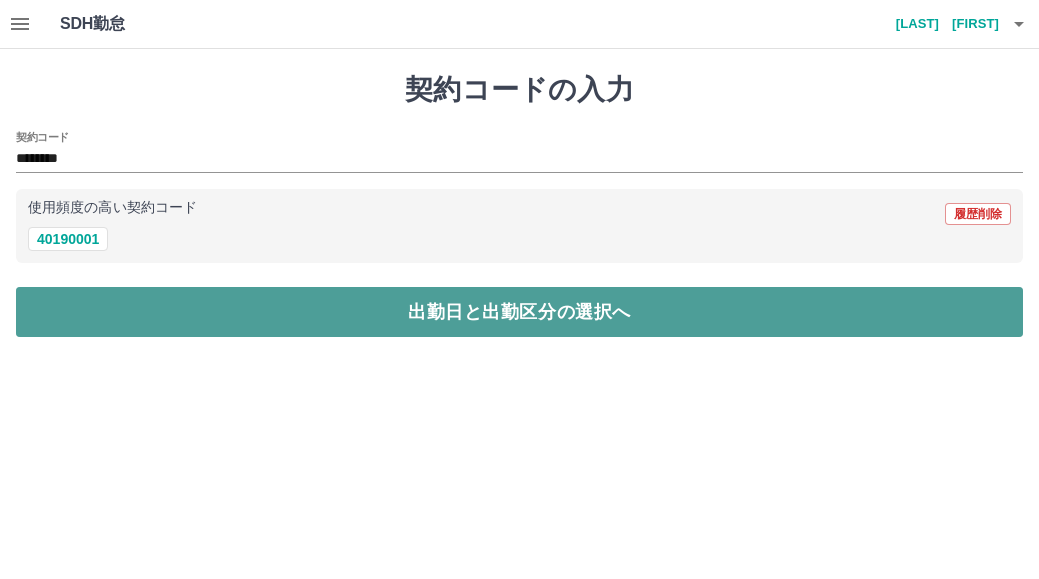 click on "出勤日と出勤区分の選択へ" at bounding box center (519, 312) 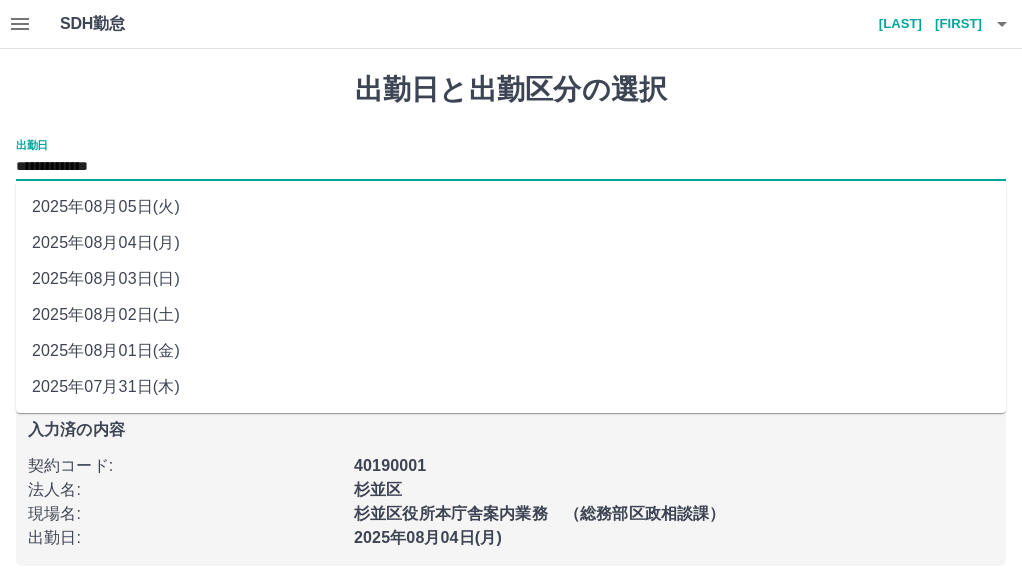 click on "**********" at bounding box center [511, 167] 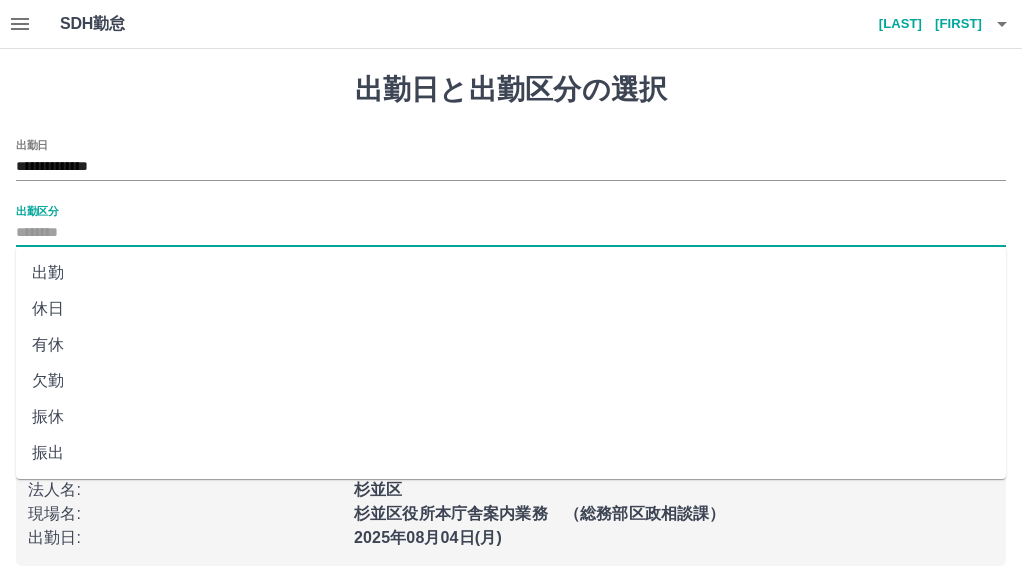 click on "出勤区分" at bounding box center (511, 233) 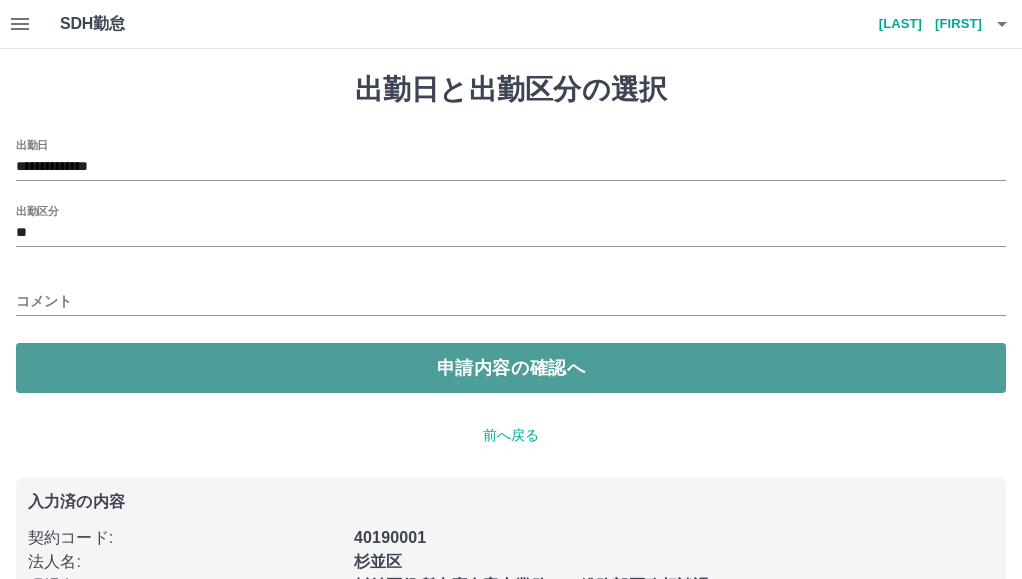 click on "申請内容の確認へ" at bounding box center (511, 368) 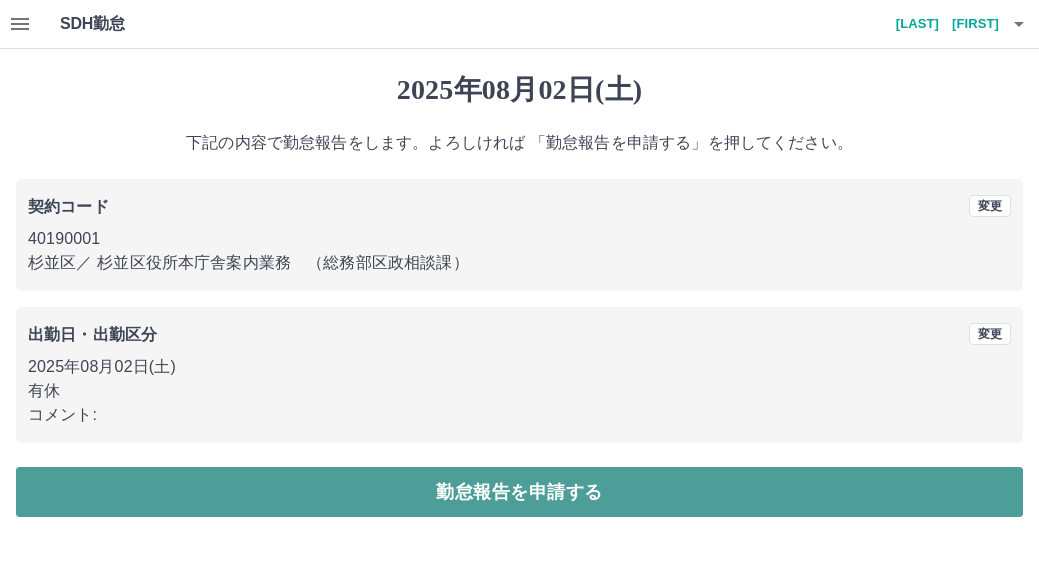 click on "勤怠報告を申請する" at bounding box center (519, 492) 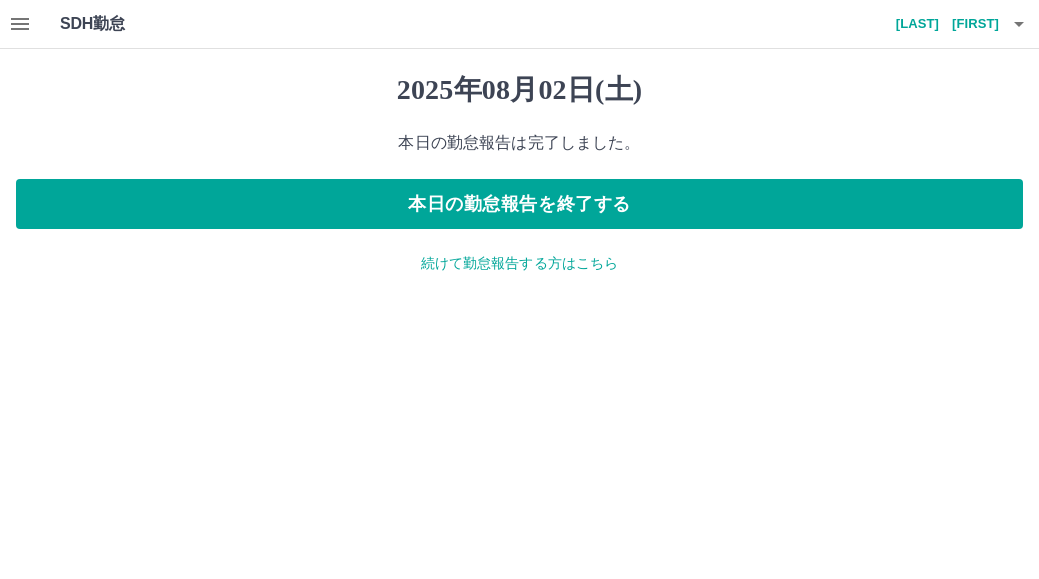 click on "続けて勤怠報告する方はこちら" at bounding box center [519, 263] 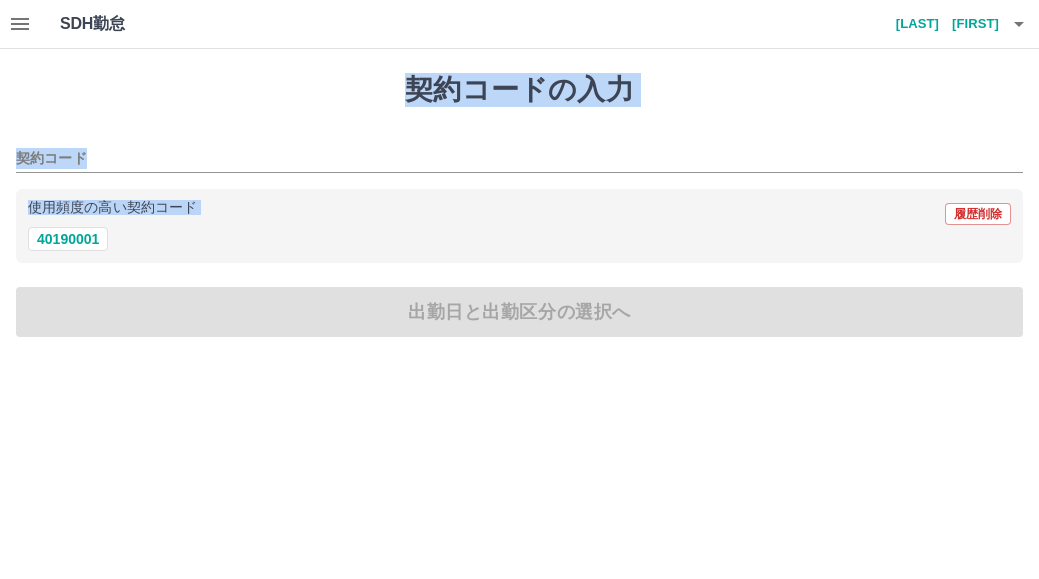 drag, startPoint x: 518, startPoint y: 266, endPoint x: 400, endPoint y: 296, distance: 121.75385 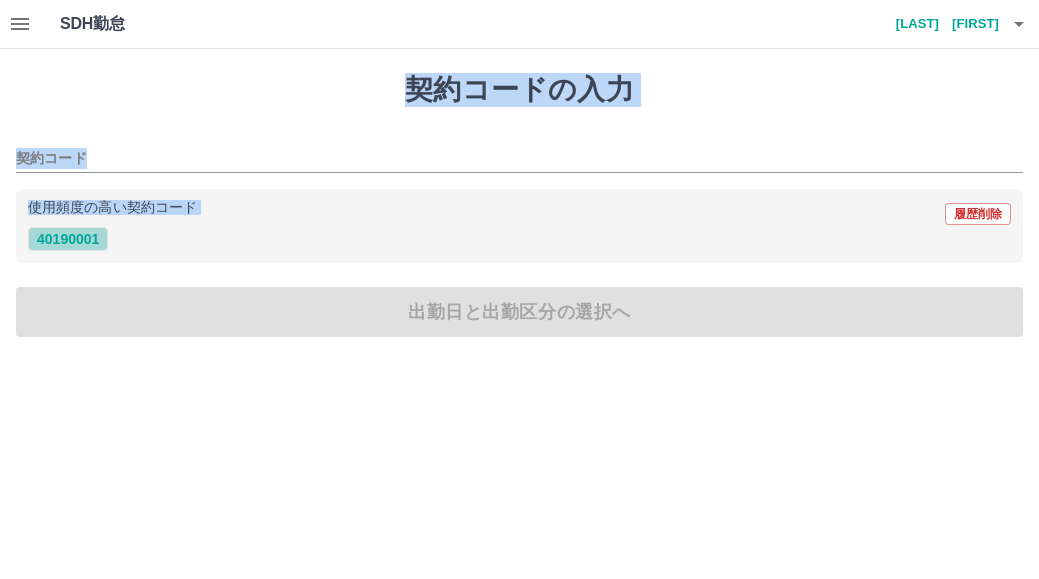 click on "40190001" at bounding box center (68, 239) 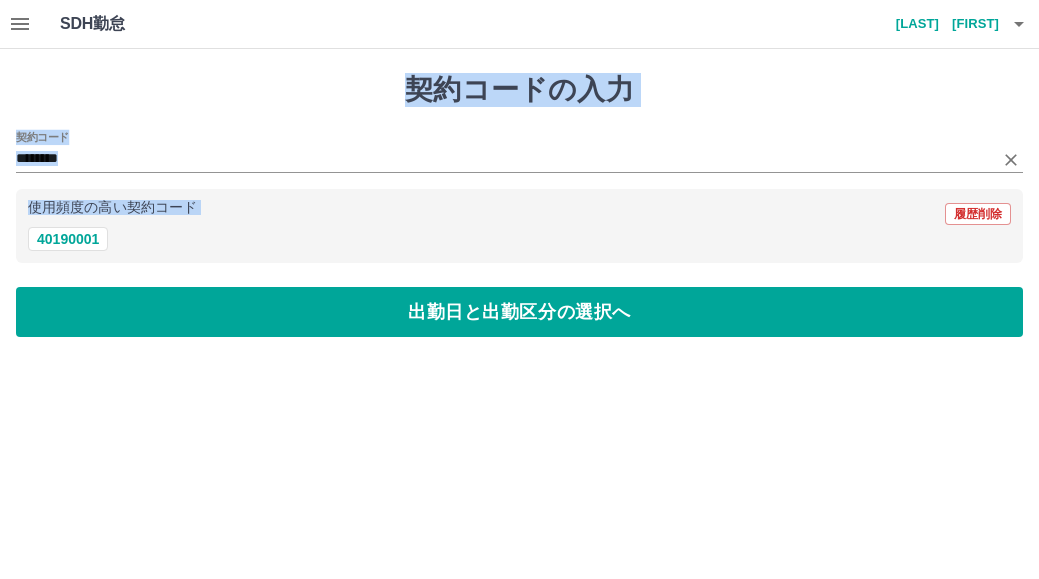click on "契約コード ********" at bounding box center (519, 152) 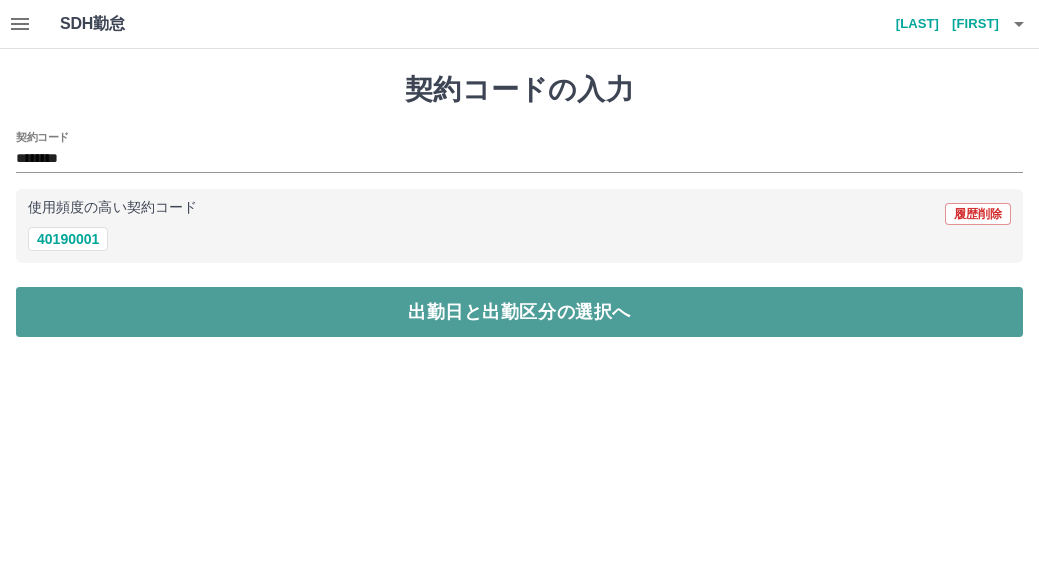 click on "出勤日と出勤区分の選択へ" at bounding box center [519, 312] 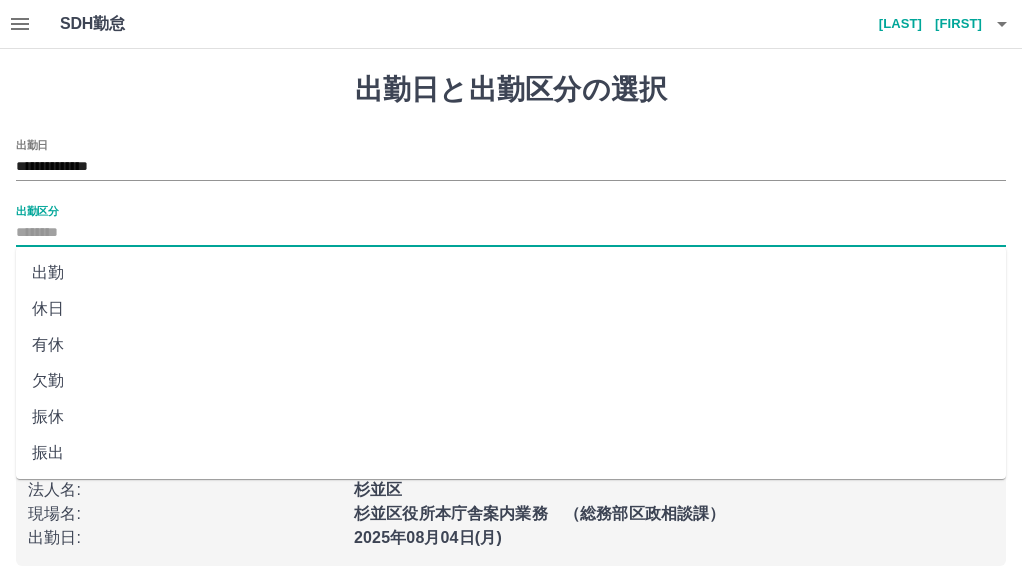 click on "出勤区分" at bounding box center (511, 233) 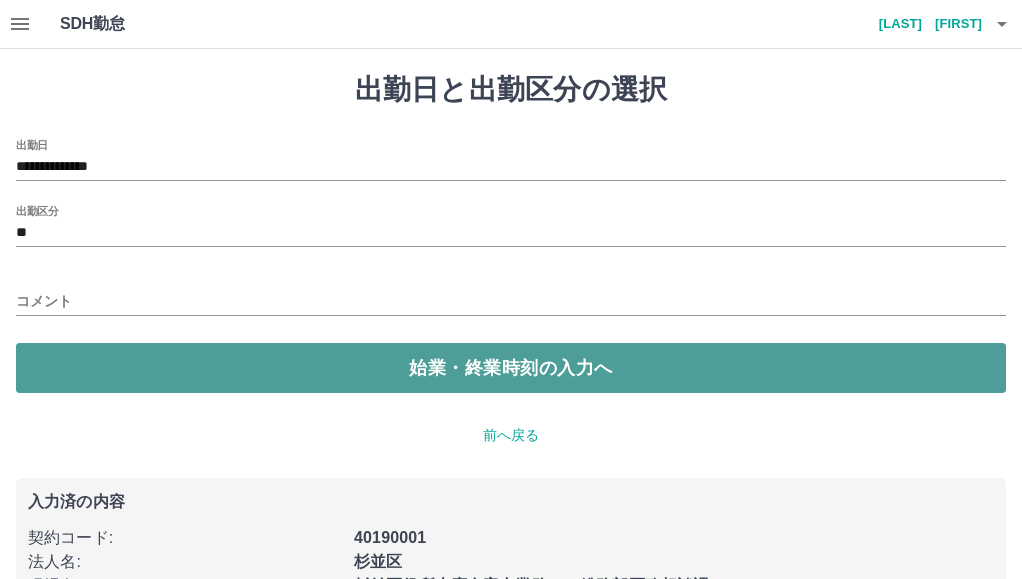 click on "始業・終業時刻の入力へ" at bounding box center (511, 368) 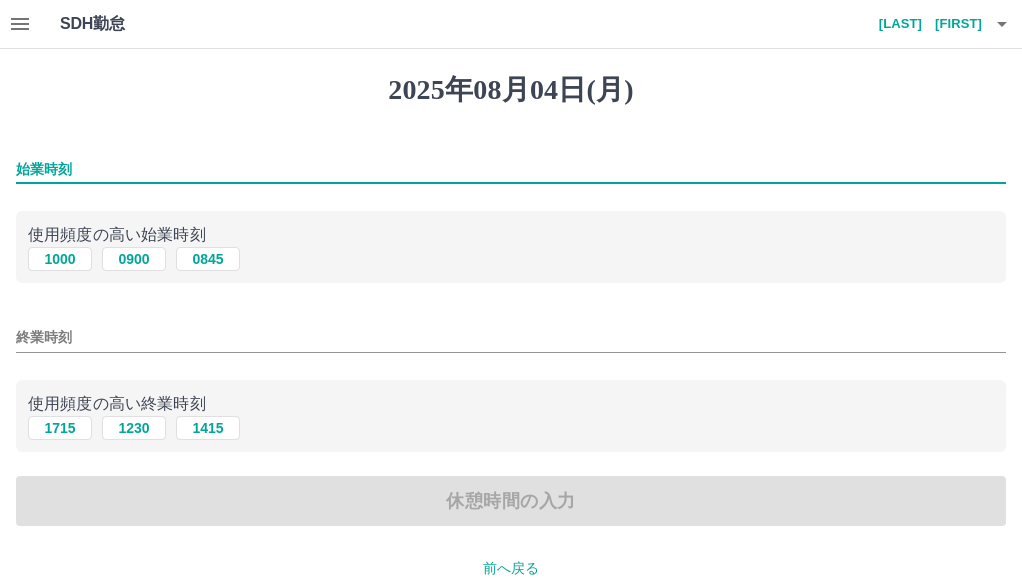 click on "始業時刻" at bounding box center [511, 169] 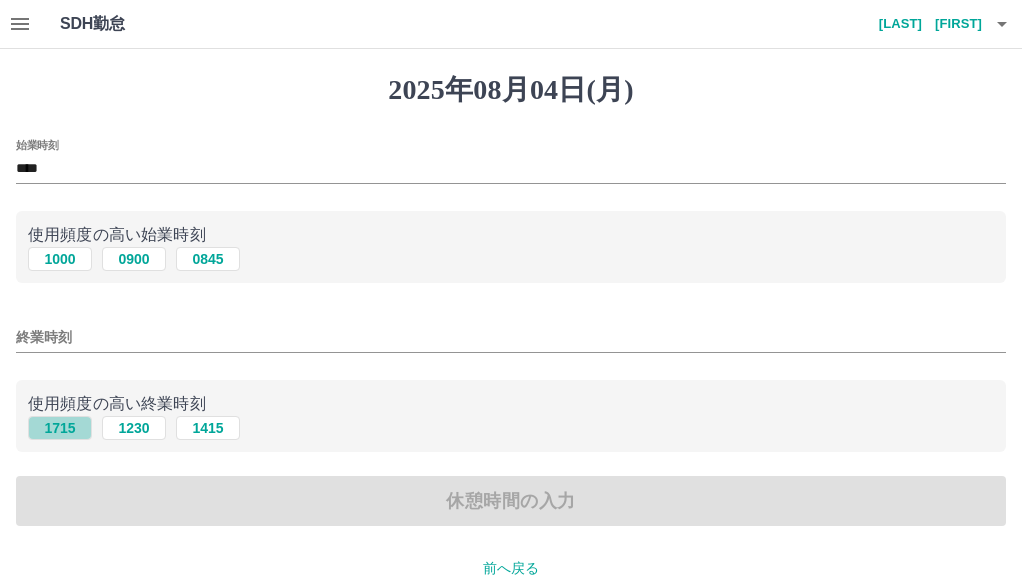 click on "1715" at bounding box center [60, 428] 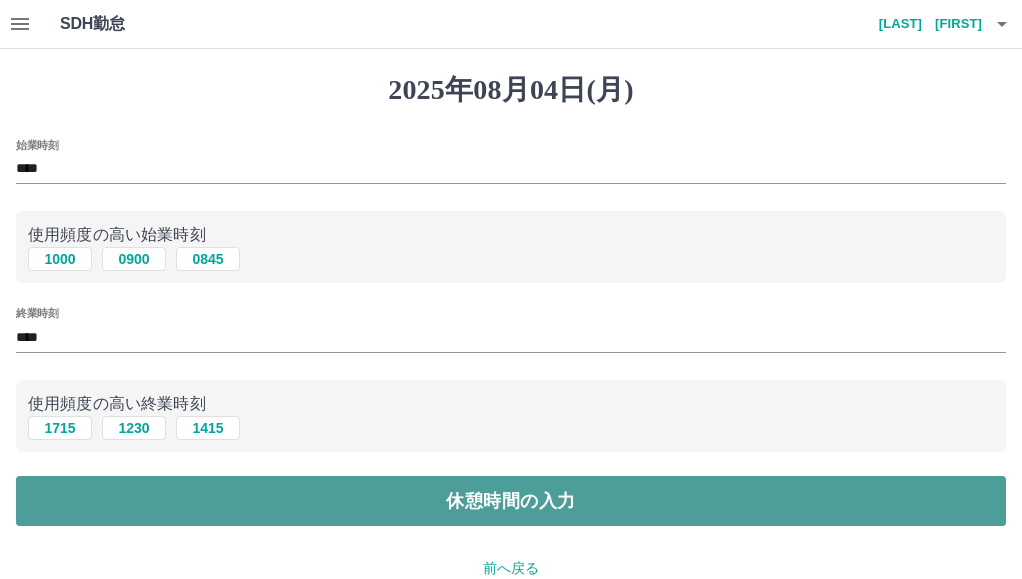 click on "休憩時間の入力" at bounding box center [511, 501] 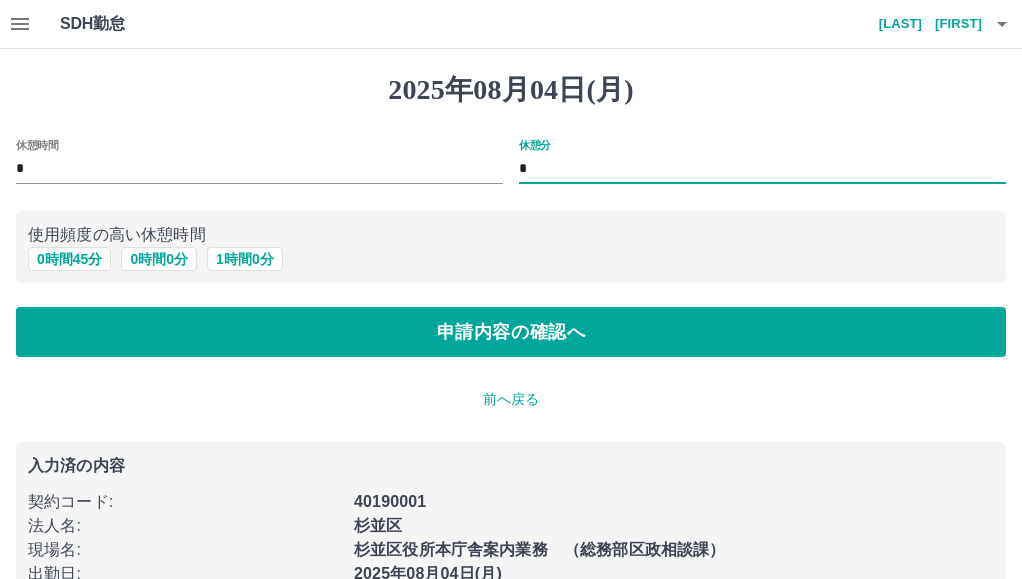 click on "*" at bounding box center (762, 169) 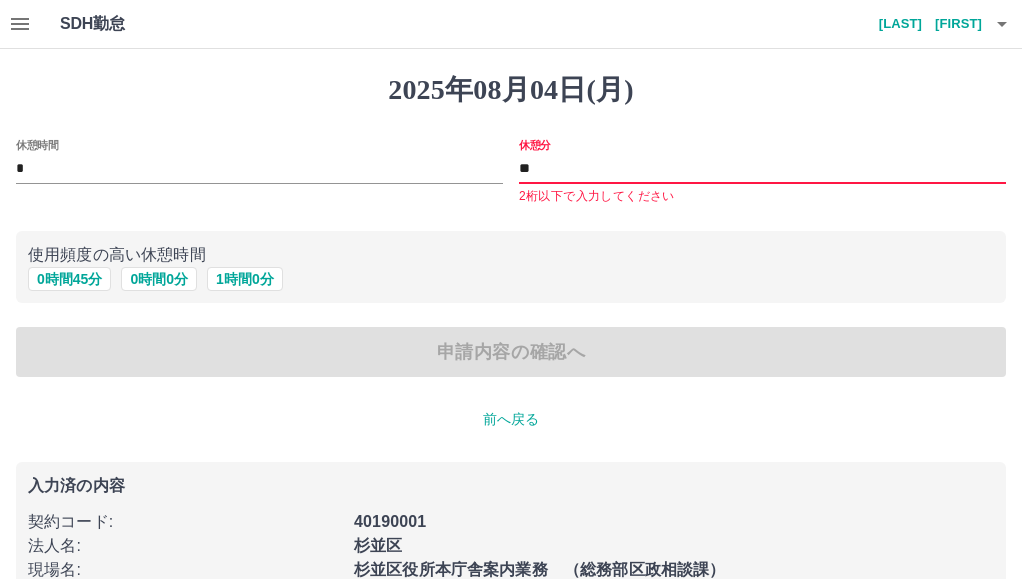 type on "*" 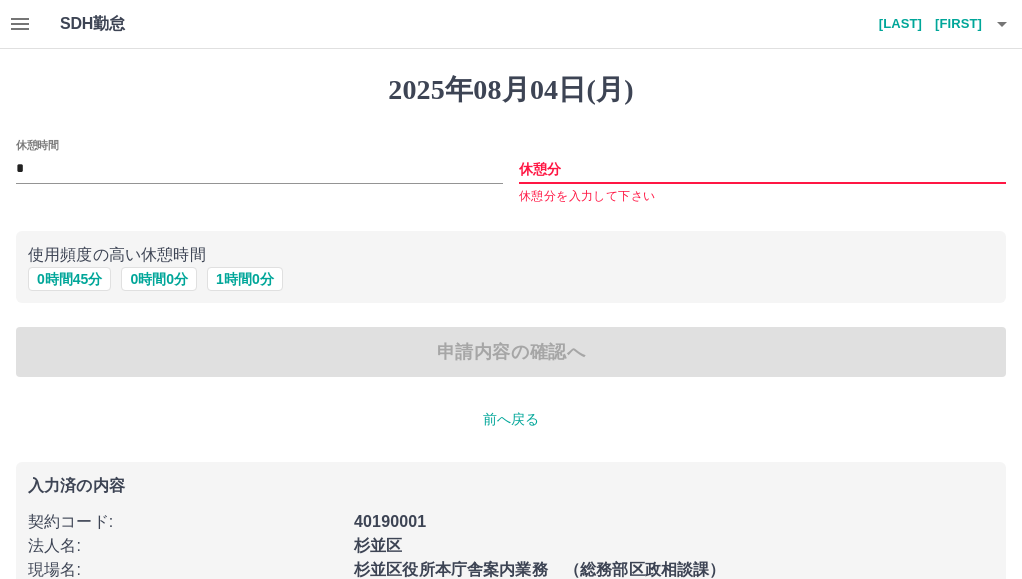 click on "休憩分" at bounding box center (762, 169) 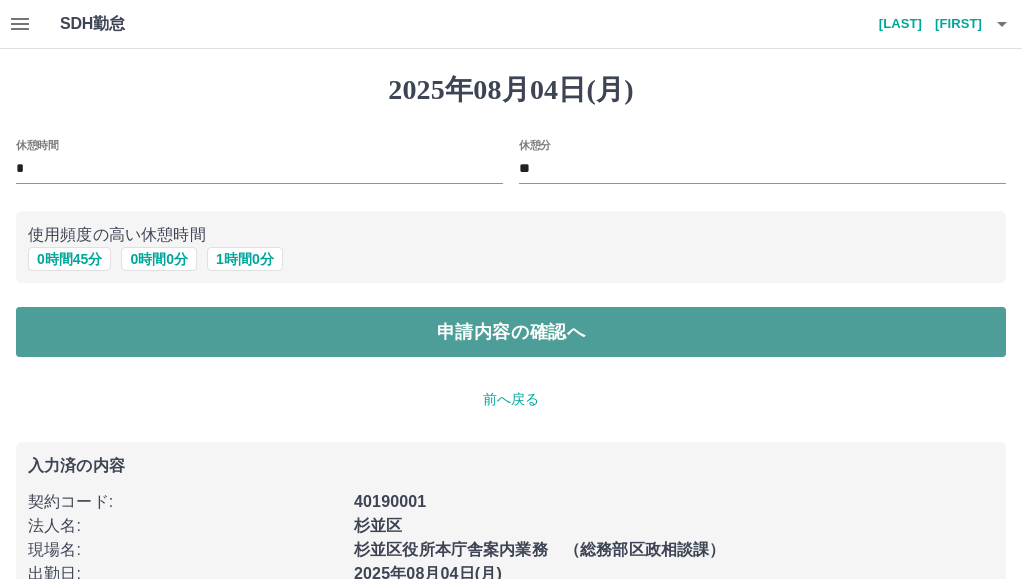 click on "申請内容の確認へ" at bounding box center (511, 332) 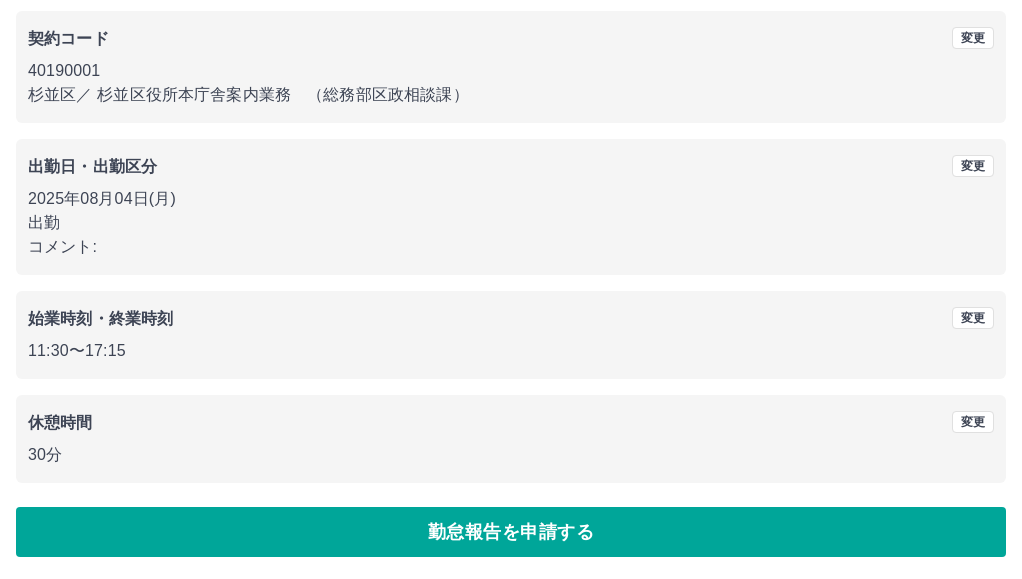 scroll, scrollTop: 170, scrollLeft: 0, axis: vertical 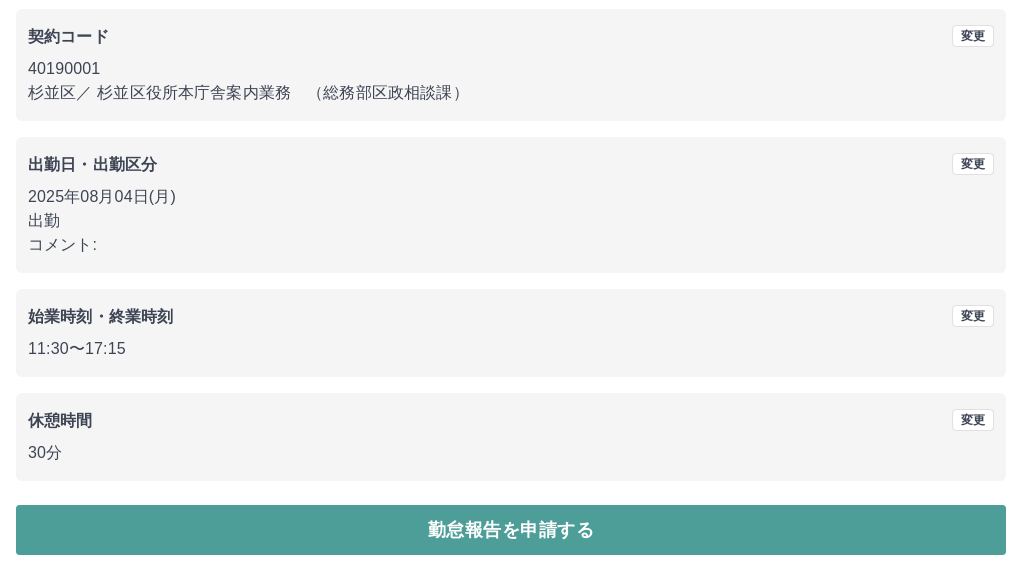 click on "勤怠報告を申請する" at bounding box center [511, 530] 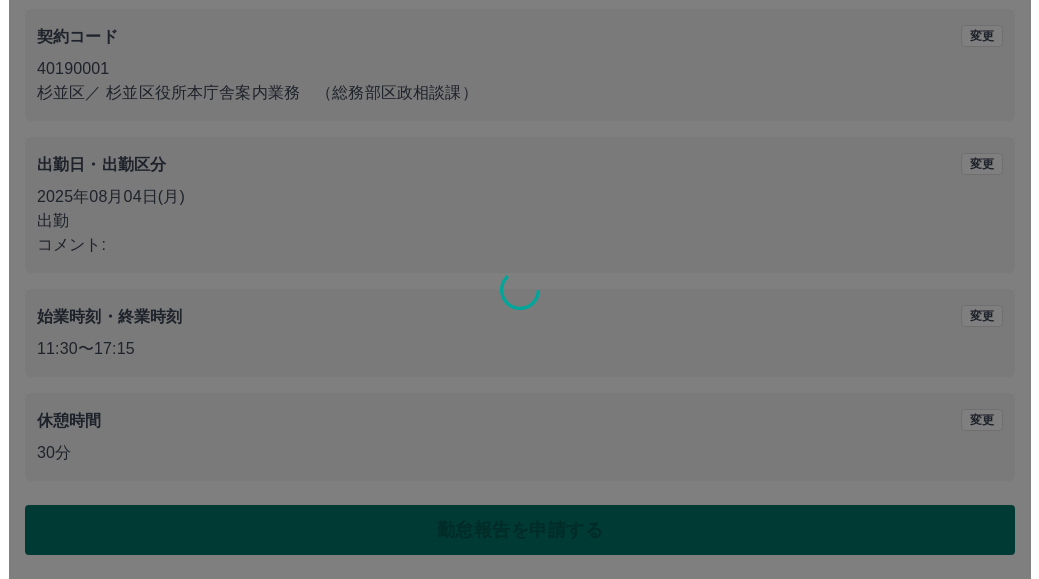 scroll, scrollTop: 0, scrollLeft: 0, axis: both 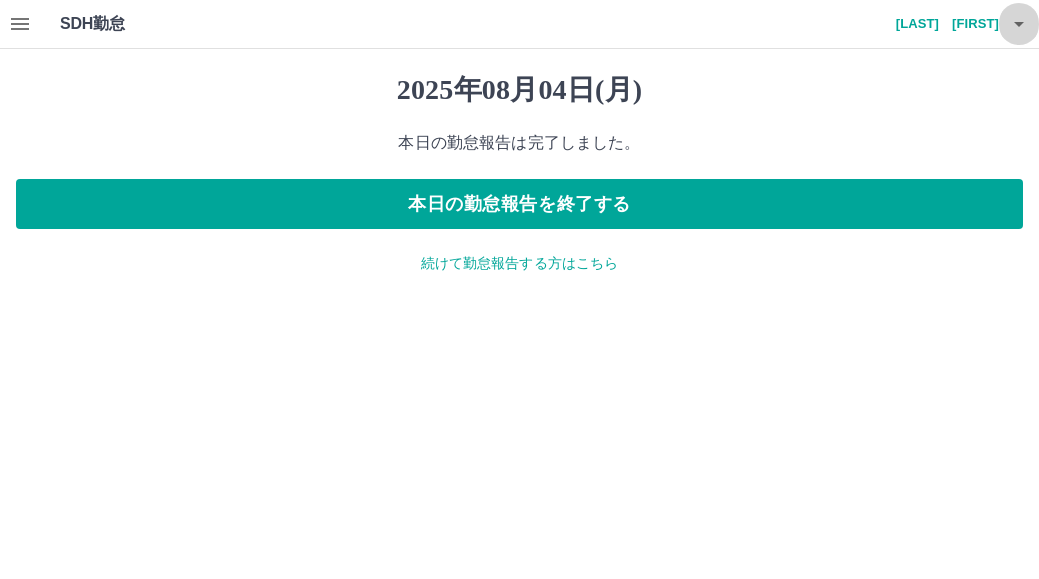 click 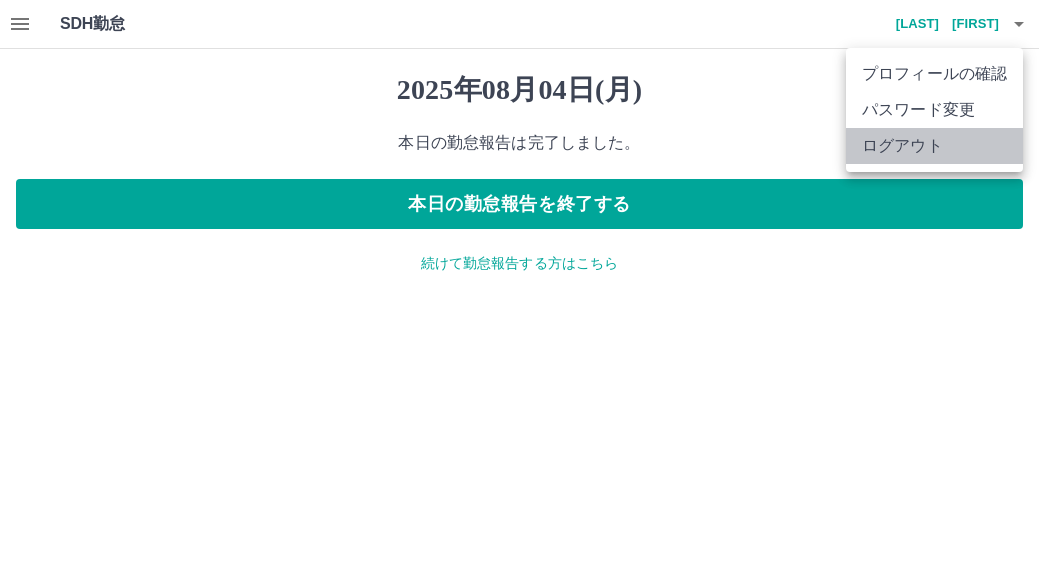 click on "ログアウト" at bounding box center [934, 146] 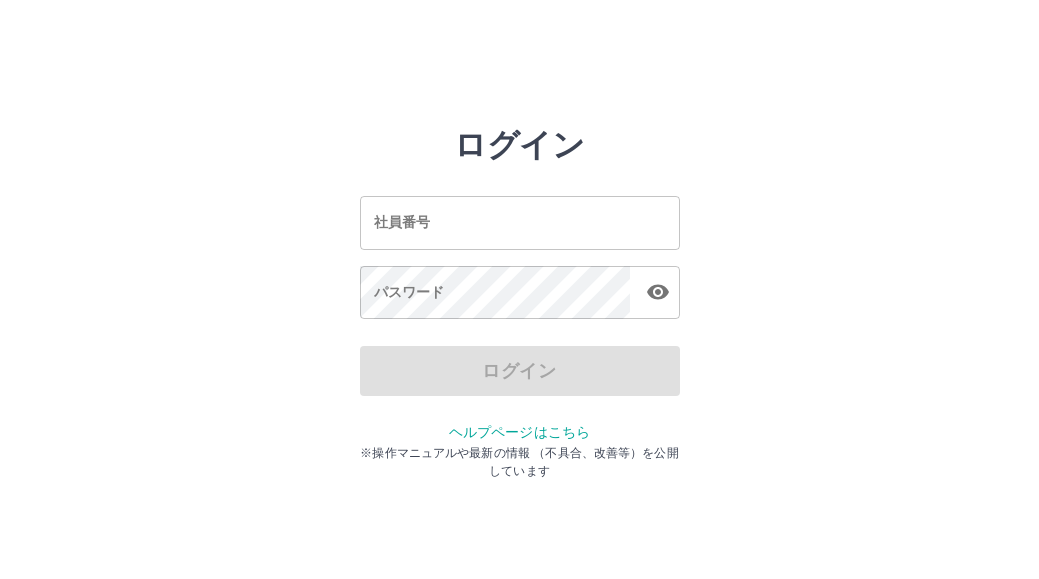 scroll, scrollTop: 0, scrollLeft: 0, axis: both 